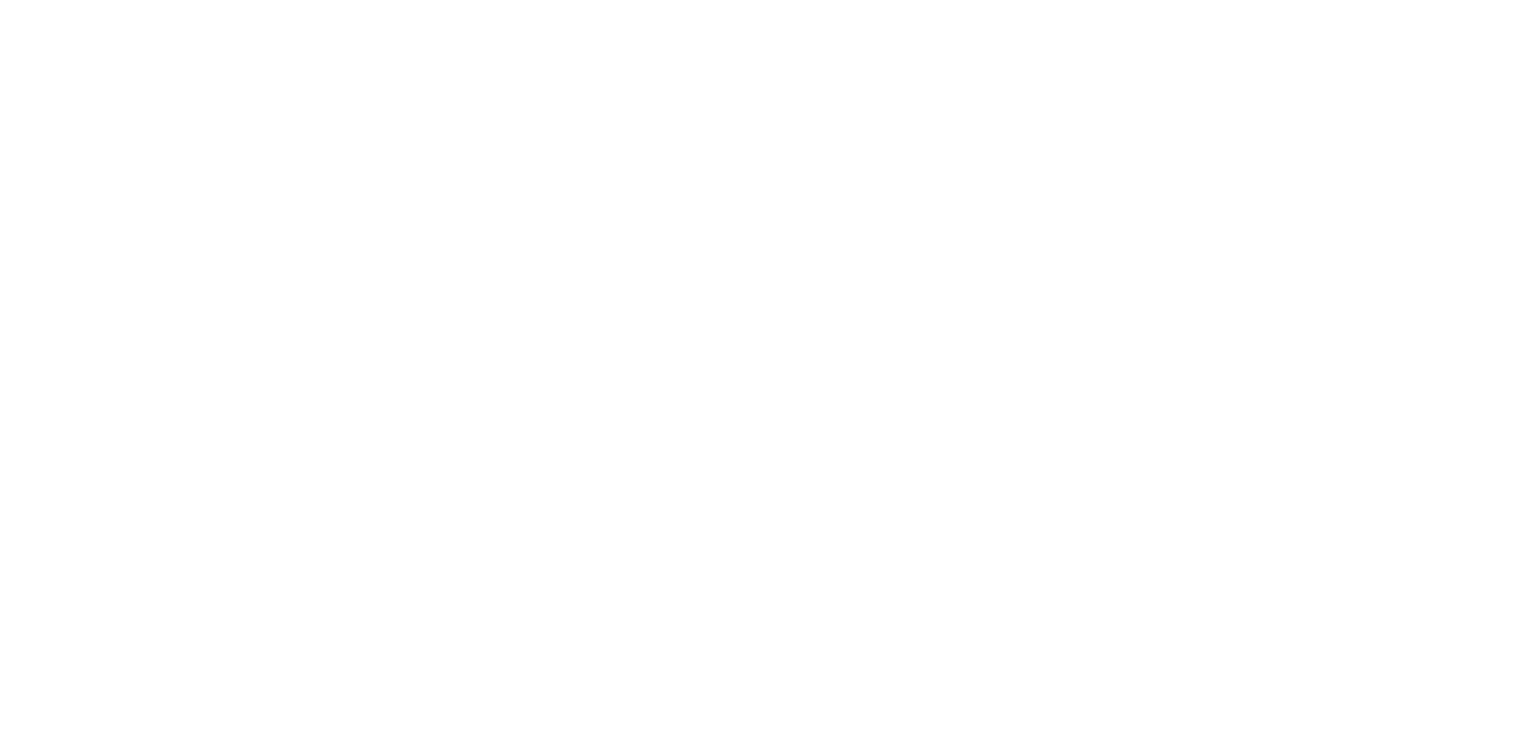 scroll, scrollTop: 0, scrollLeft: 0, axis: both 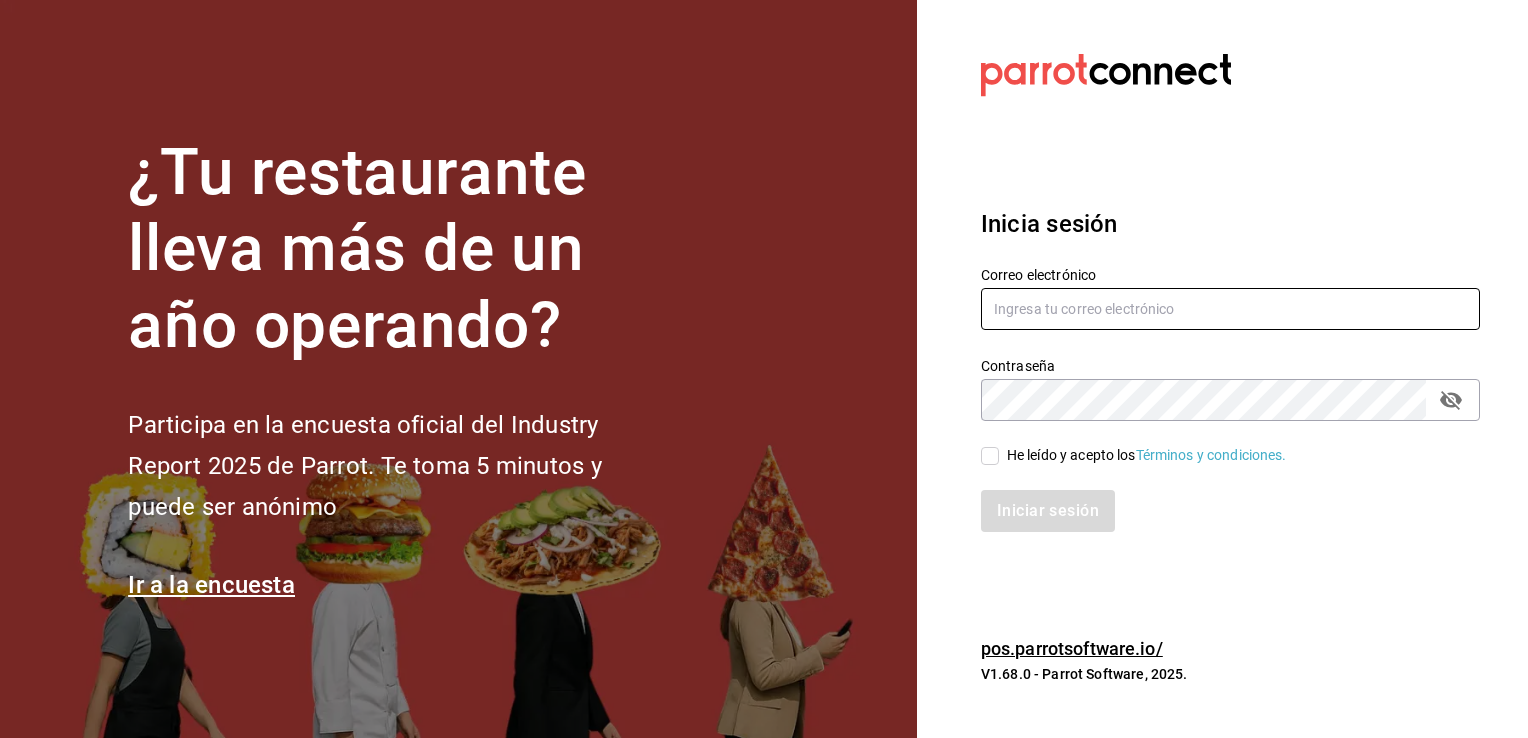 type on "celiavaz.vegetalia@gmail.com" 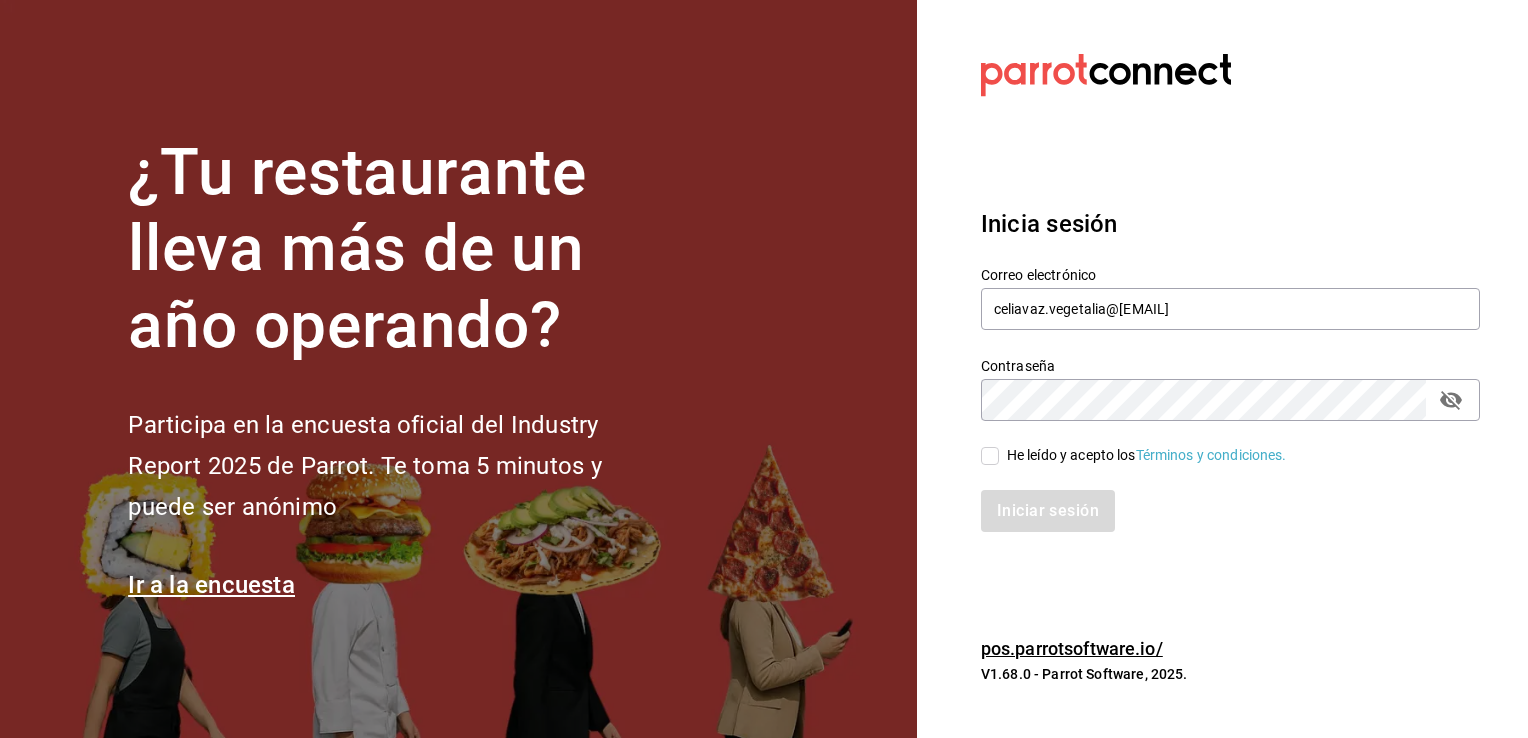 click on "He leído y acepto los  Términos y condiciones." at bounding box center [1147, 455] 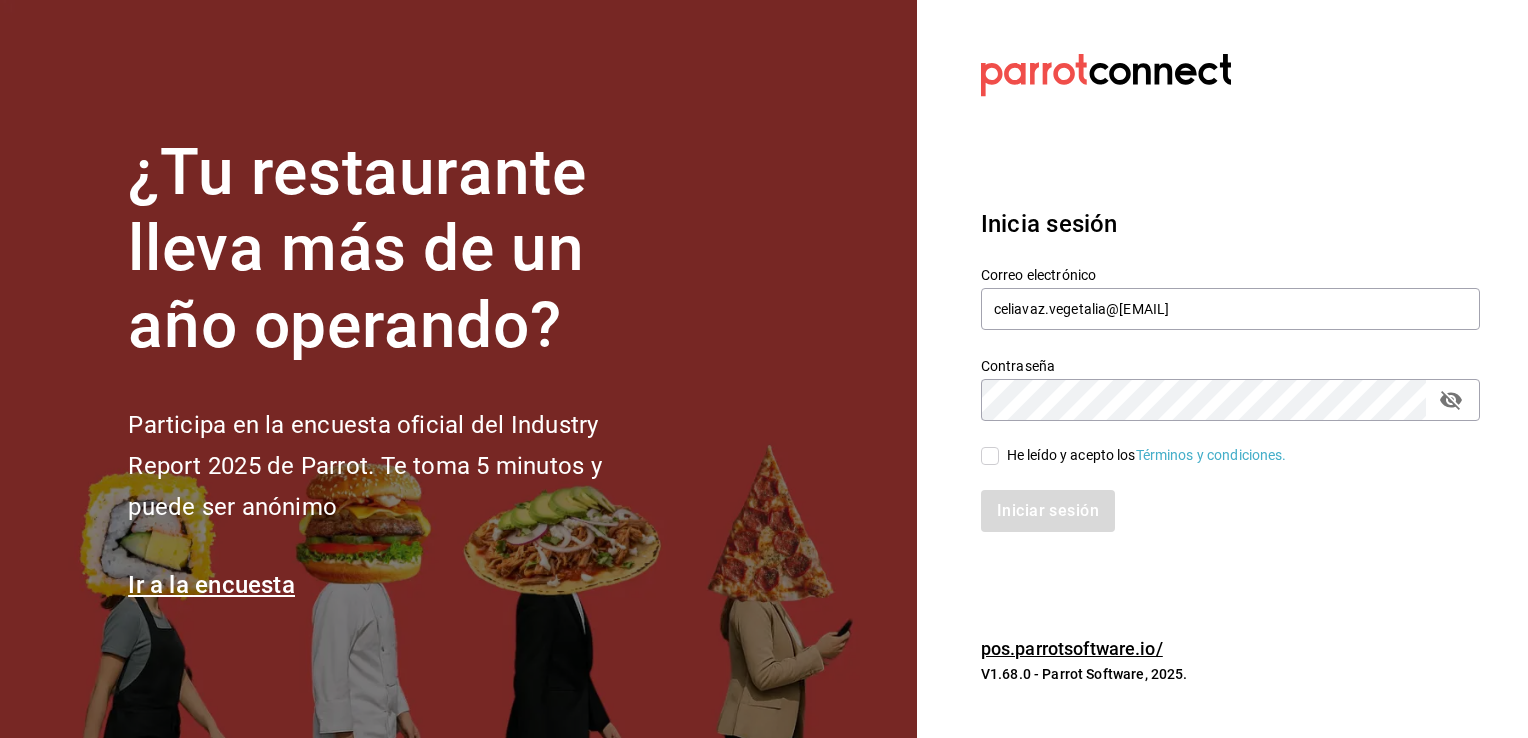 checkbox on "true" 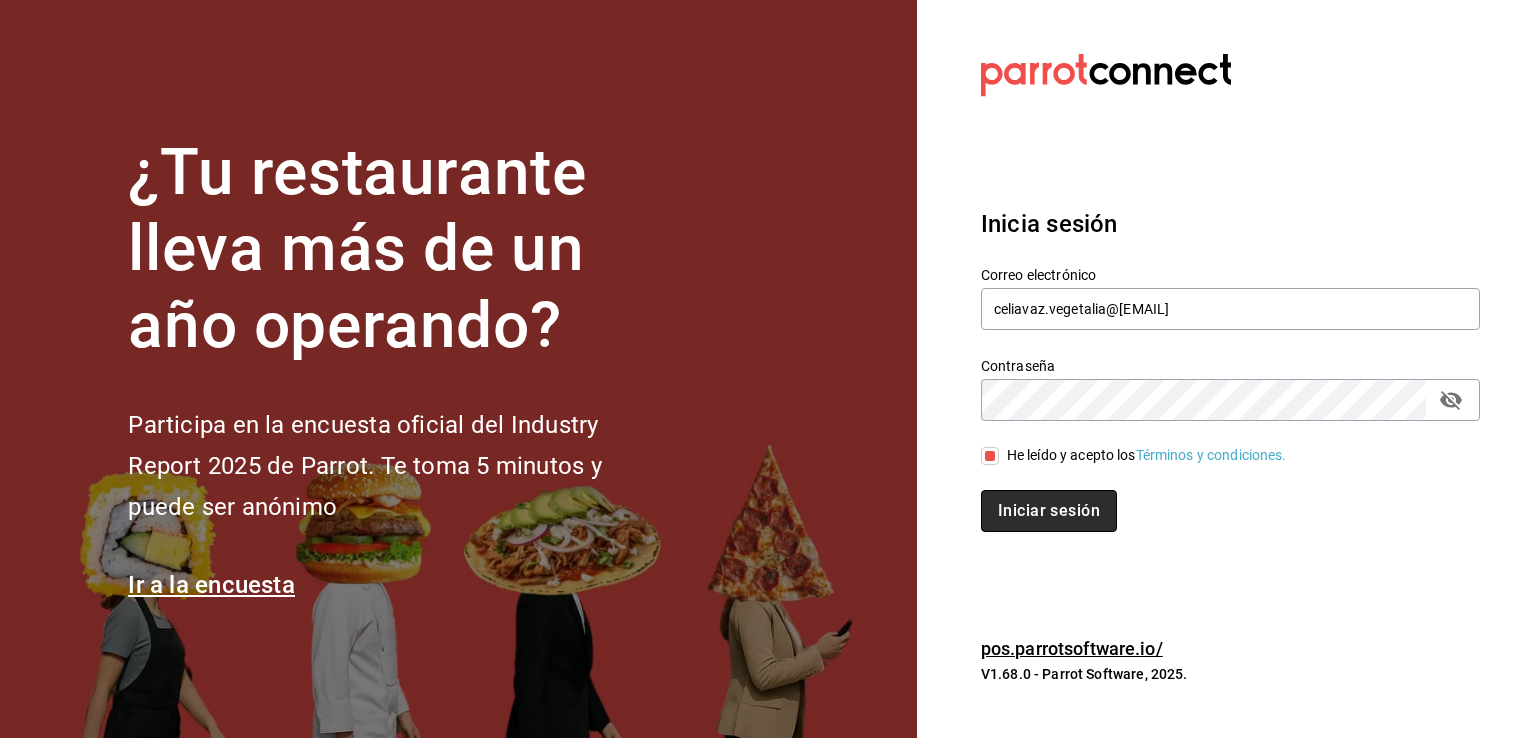 click on "Iniciar sesión" at bounding box center (1049, 511) 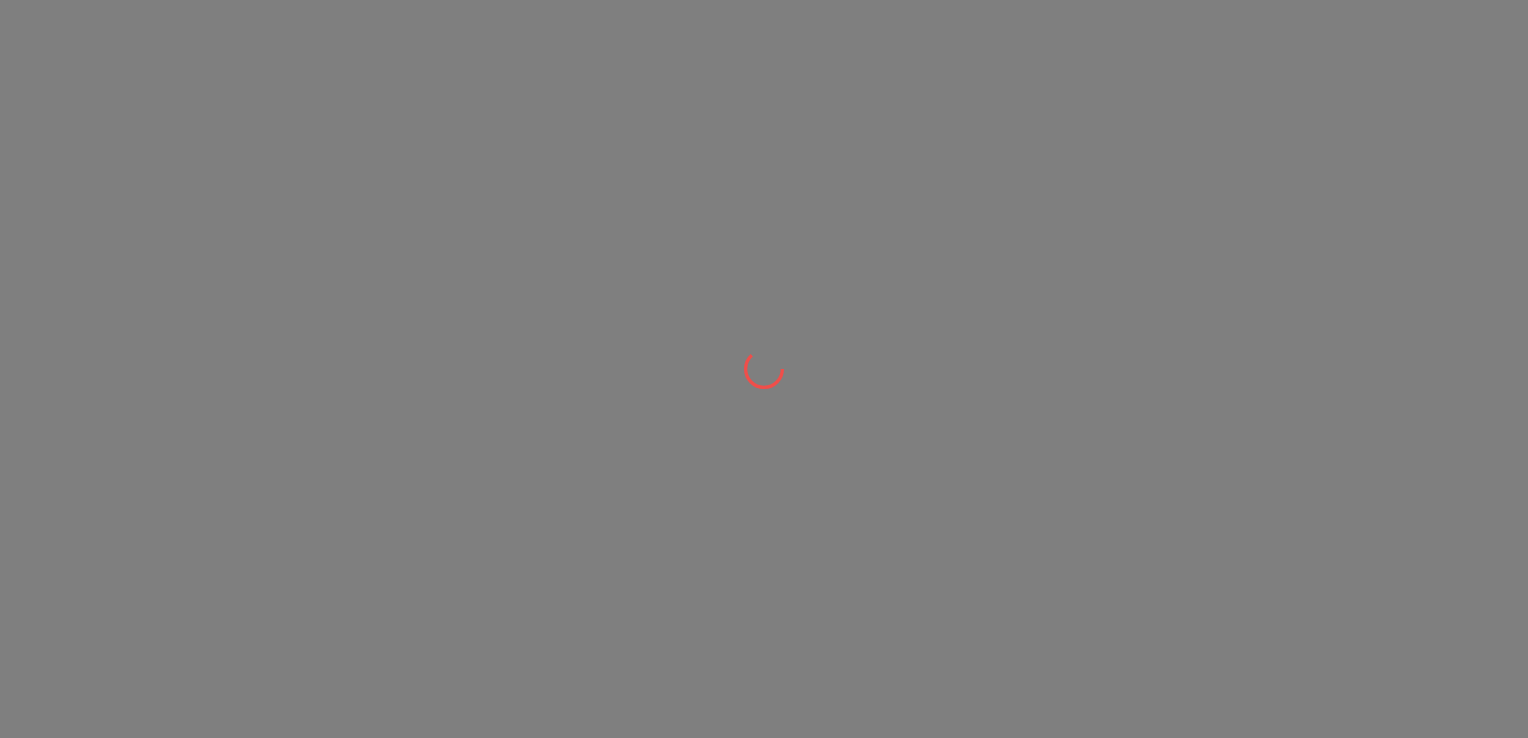 scroll, scrollTop: 0, scrollLeft: 0, axis: both 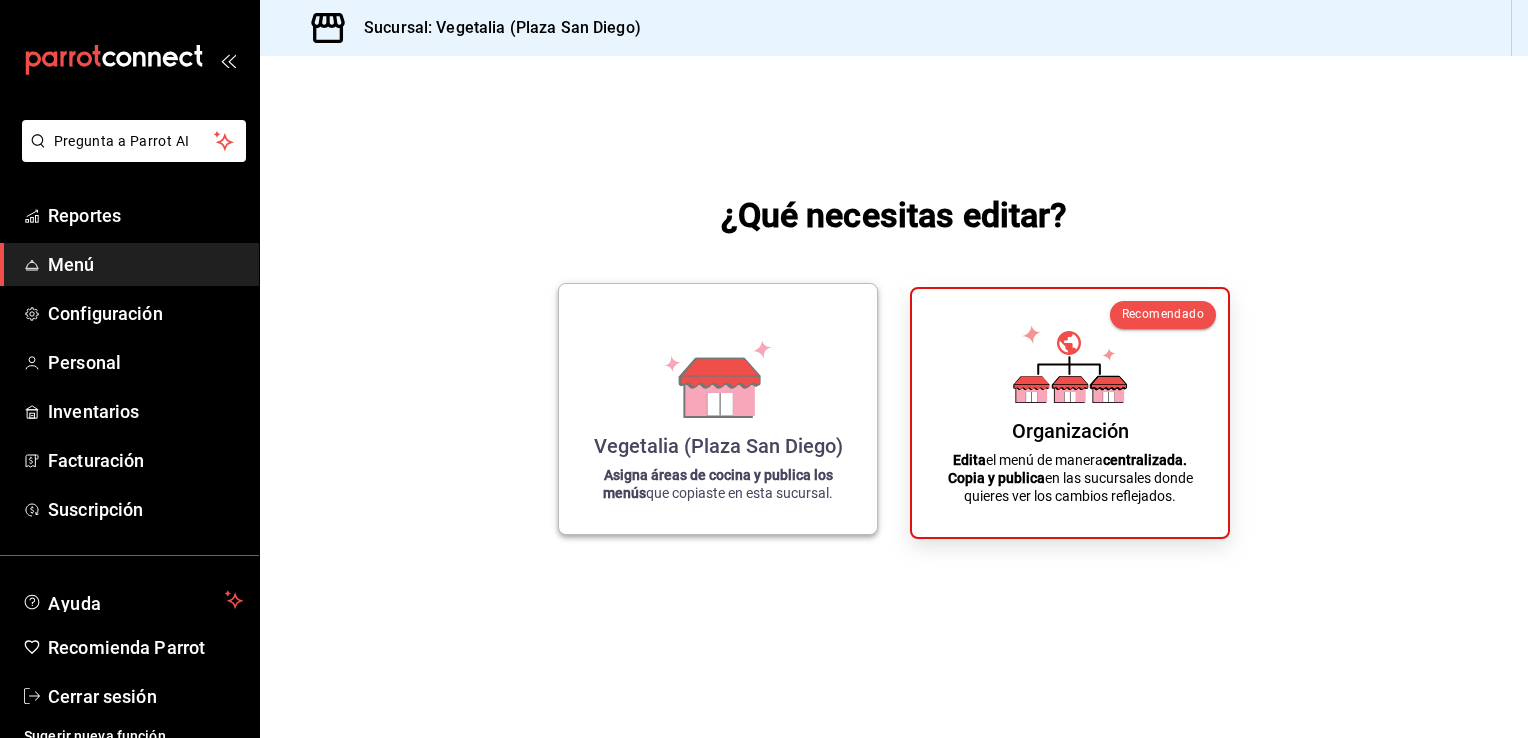 click on "Vegetalia ([LOCATION]) Asigna áreas de cocina y publica los menús  que copiaste en esta sucursal." at bounding box center [718, 409] 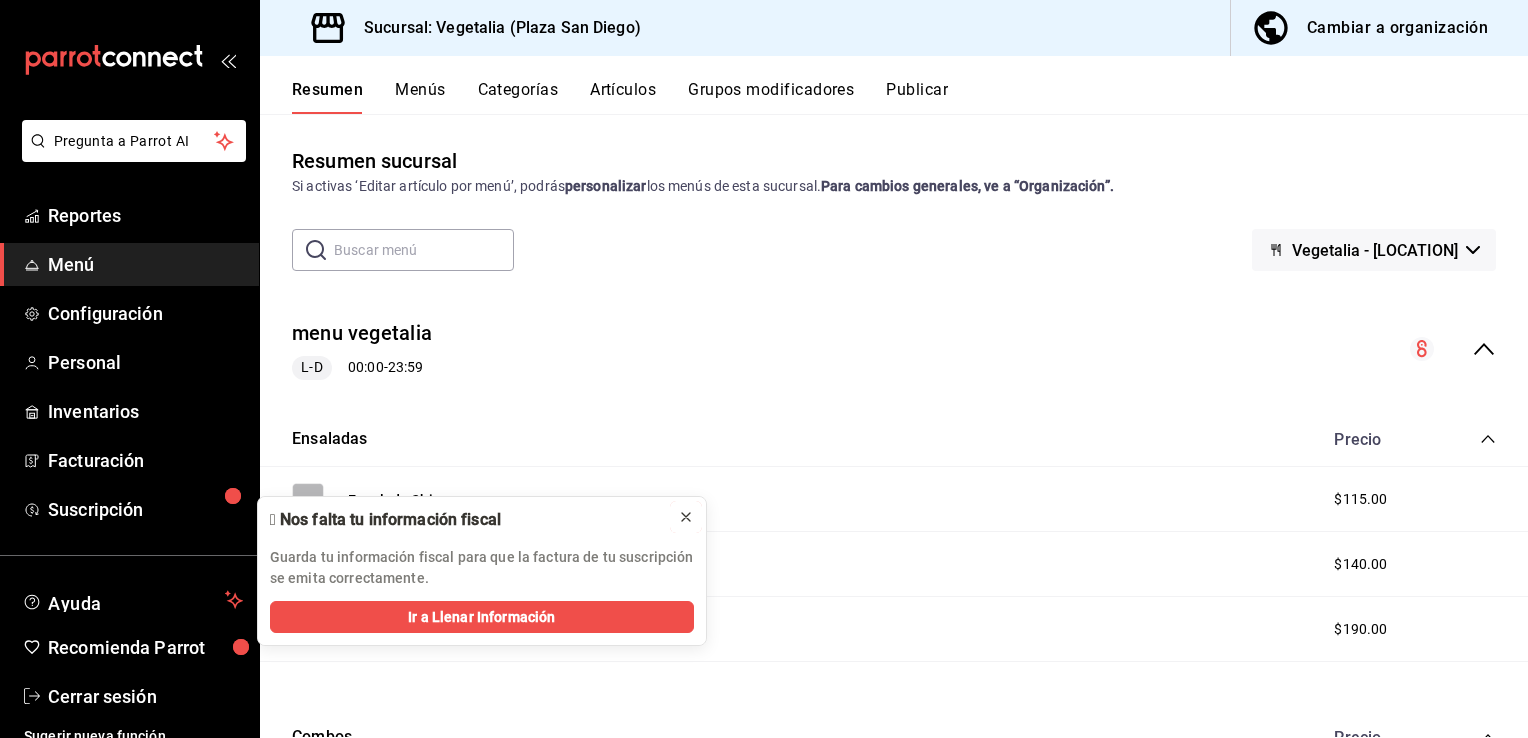 click 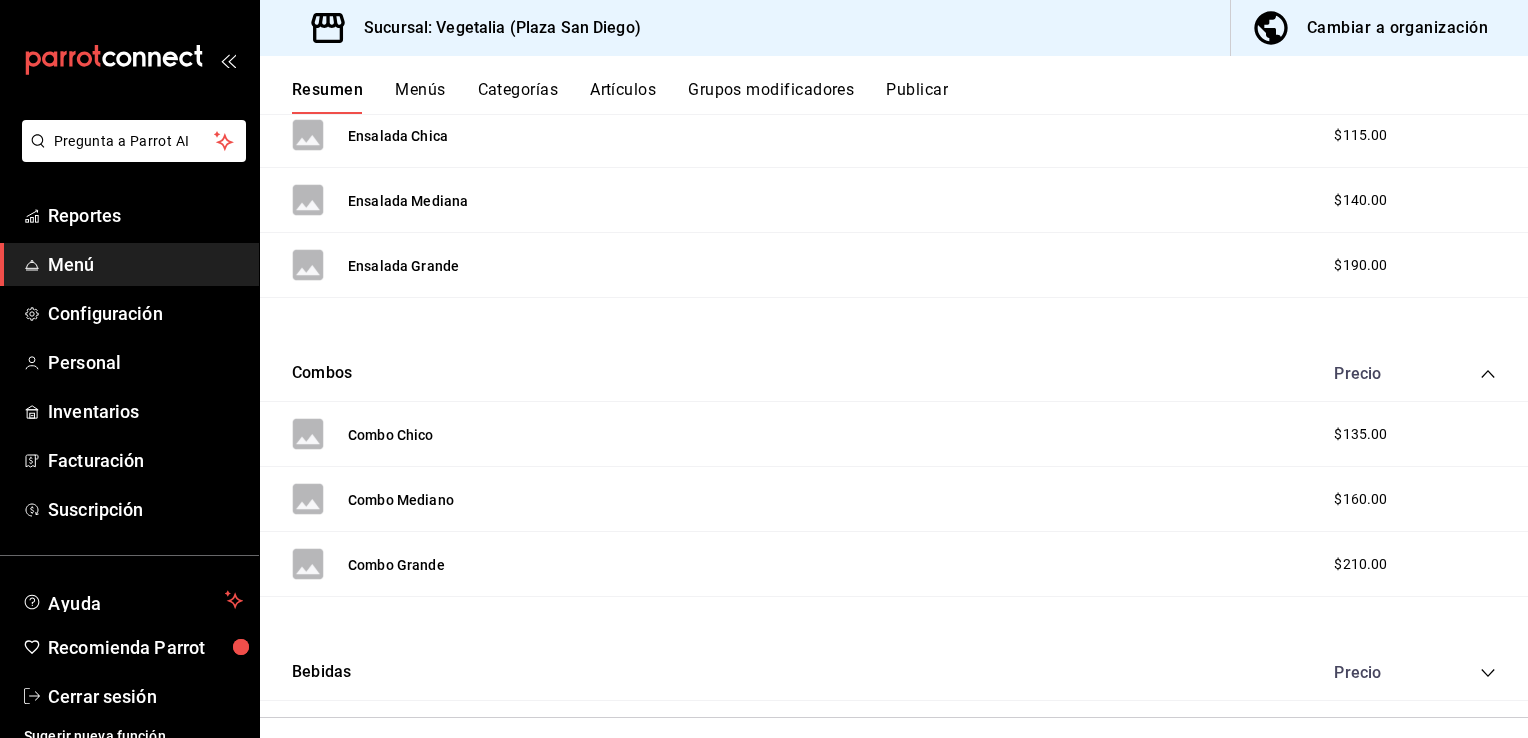 scroll, scrollTop: 382, scrollLeft: 0, axis: vertical 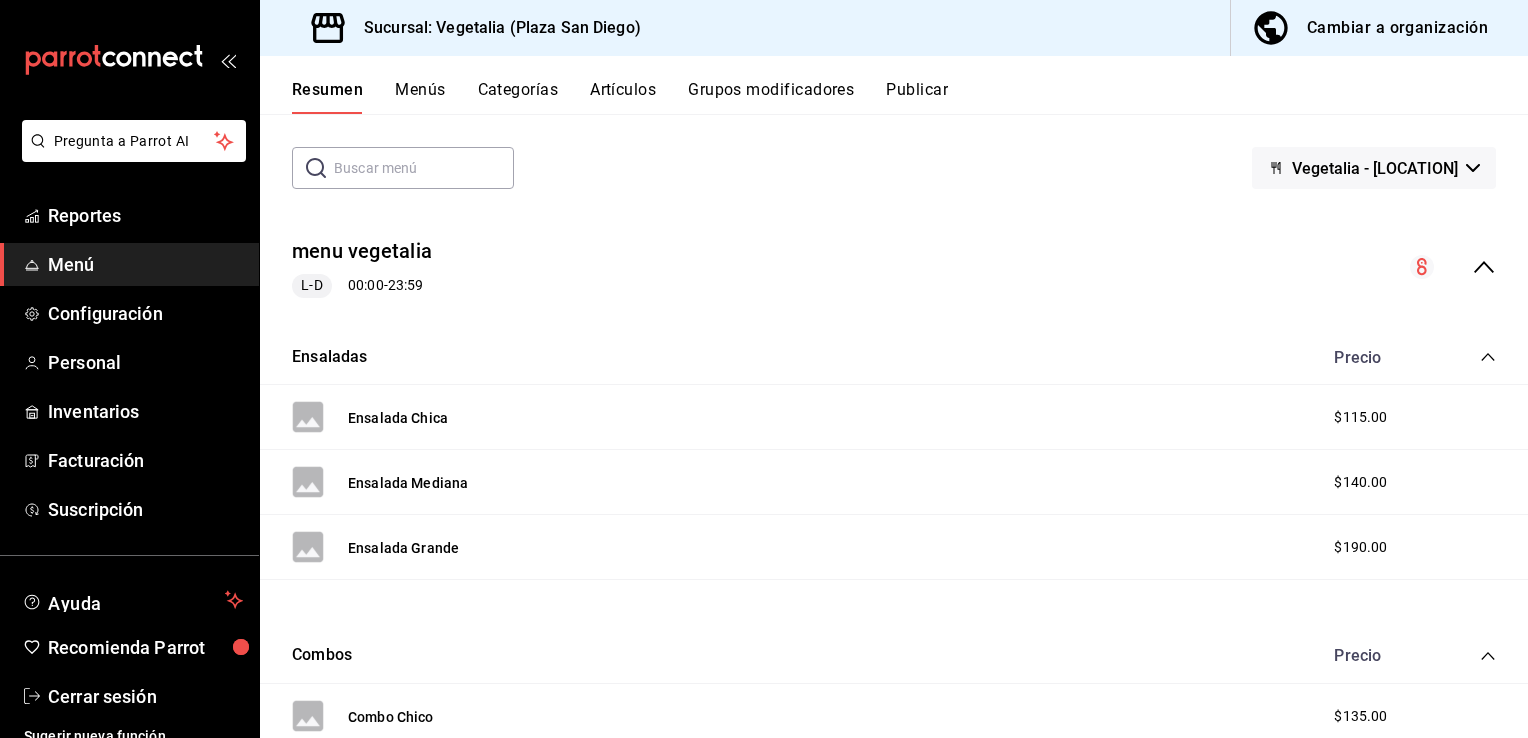 click on "Menús" at bounding box center (420, 97) 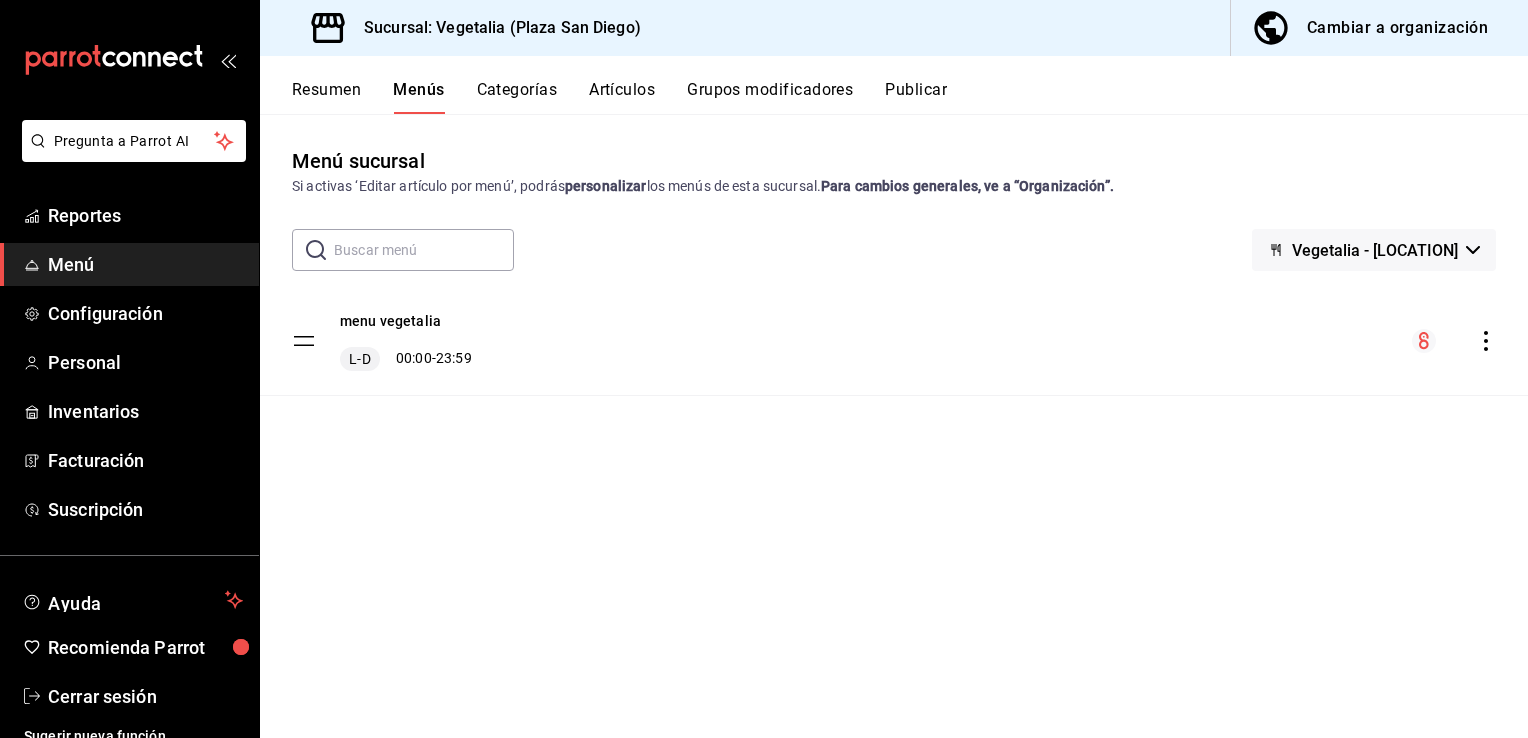 click on "L-D 00:00  -  23:59" at bounding box center (406, 359) 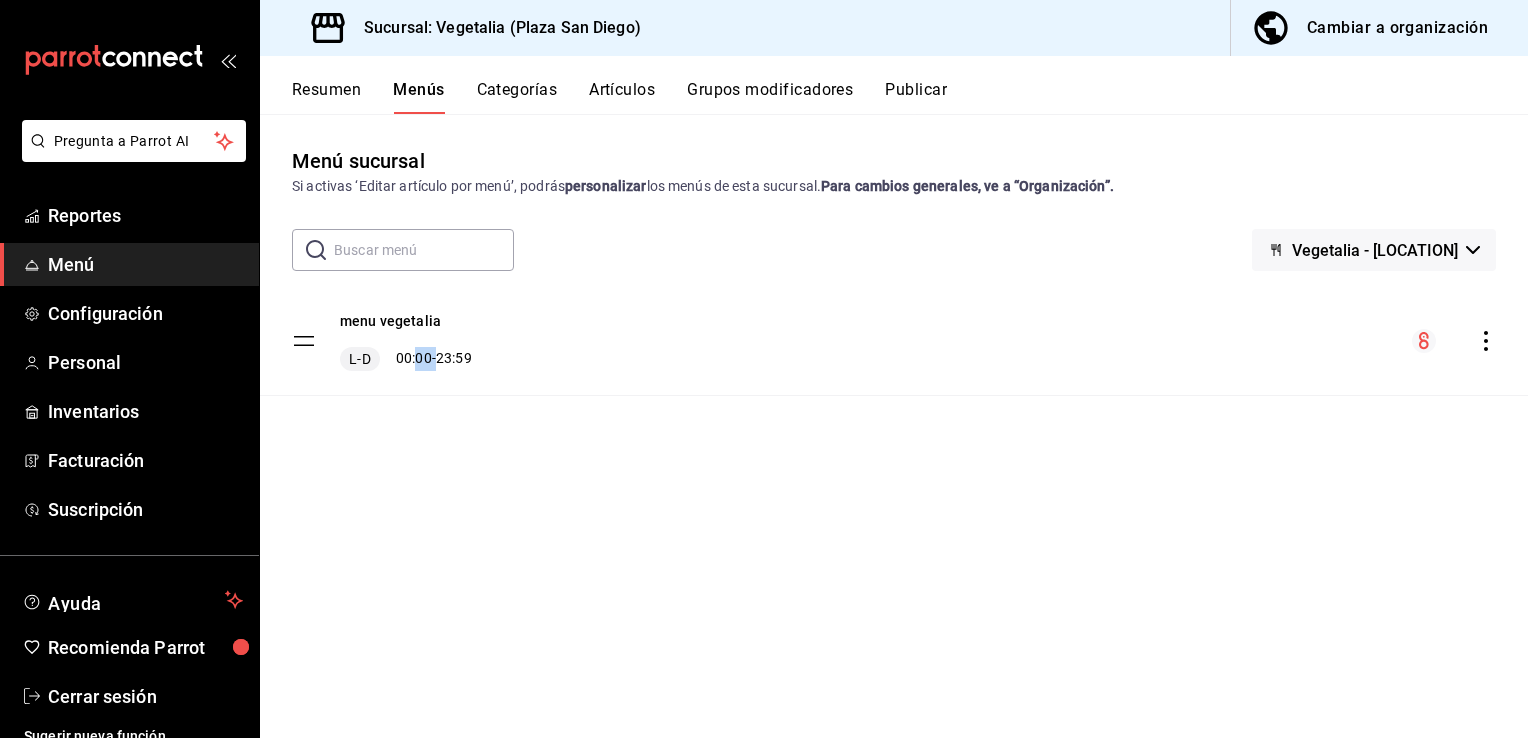 click on "L-D 00:00  -  23:59" at bounding box center [406, 359] 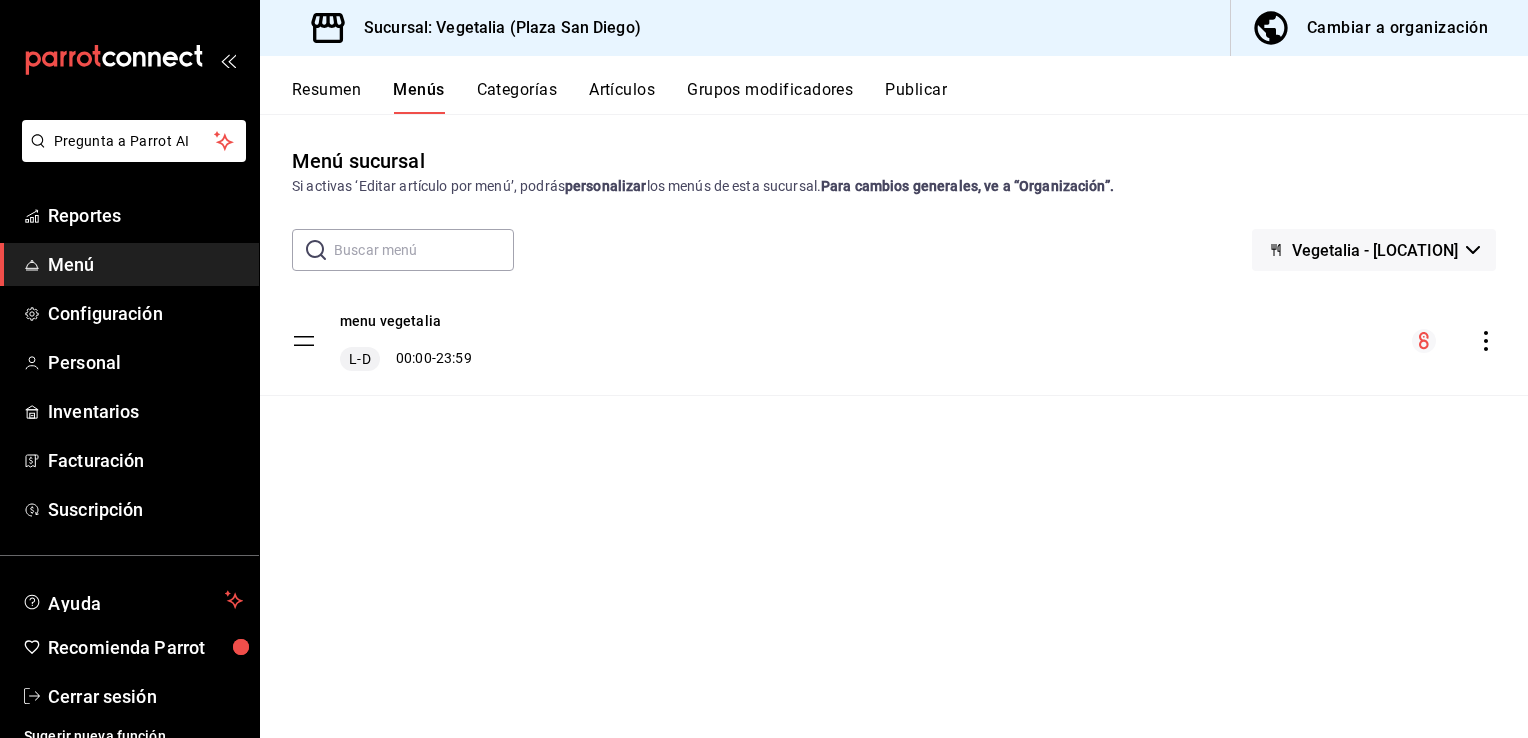 drag, startPoint x: 422, startPoint y: 355, endPoint x: 604, endPoint y: 333, distance: 183.32484 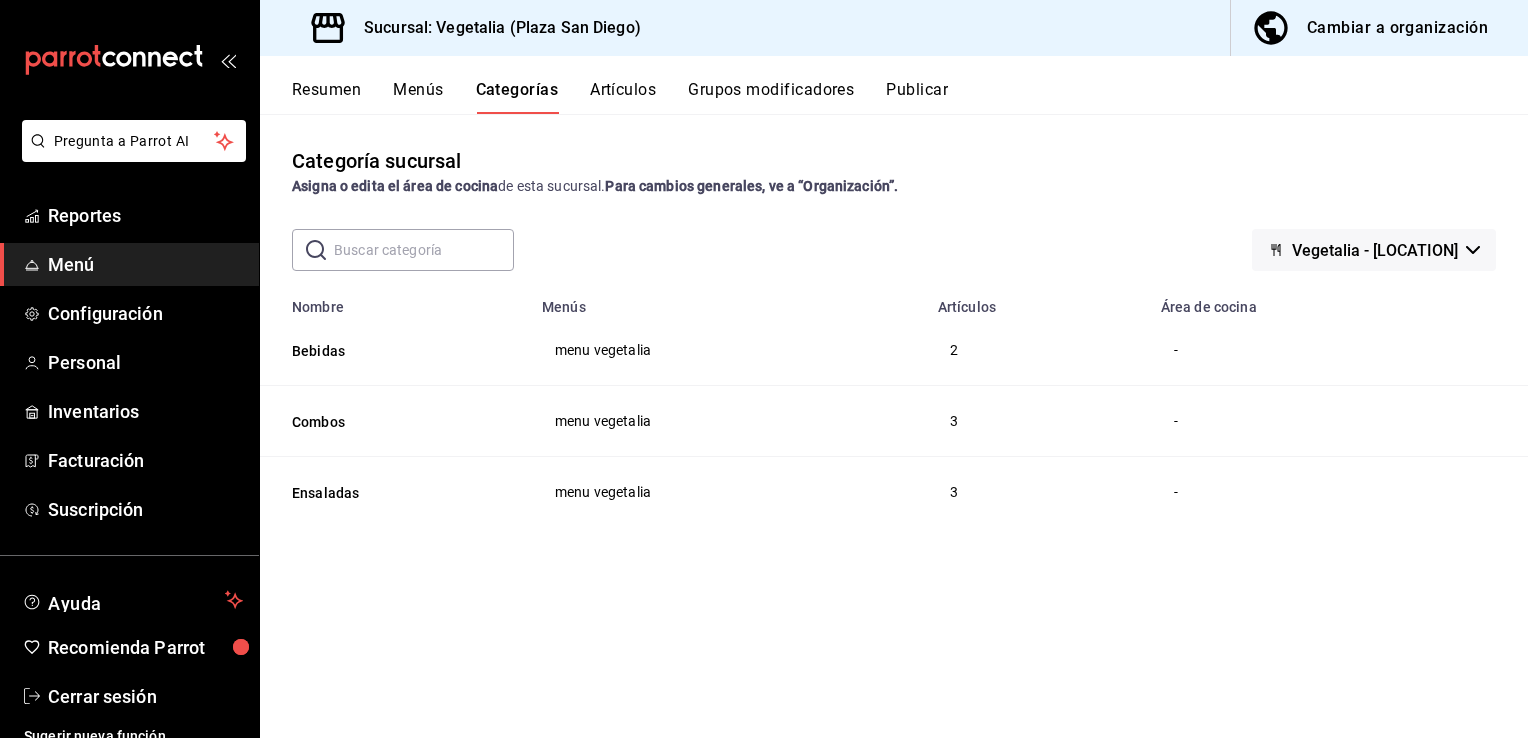 click on "Artículos" at bounding box center (623, 97) 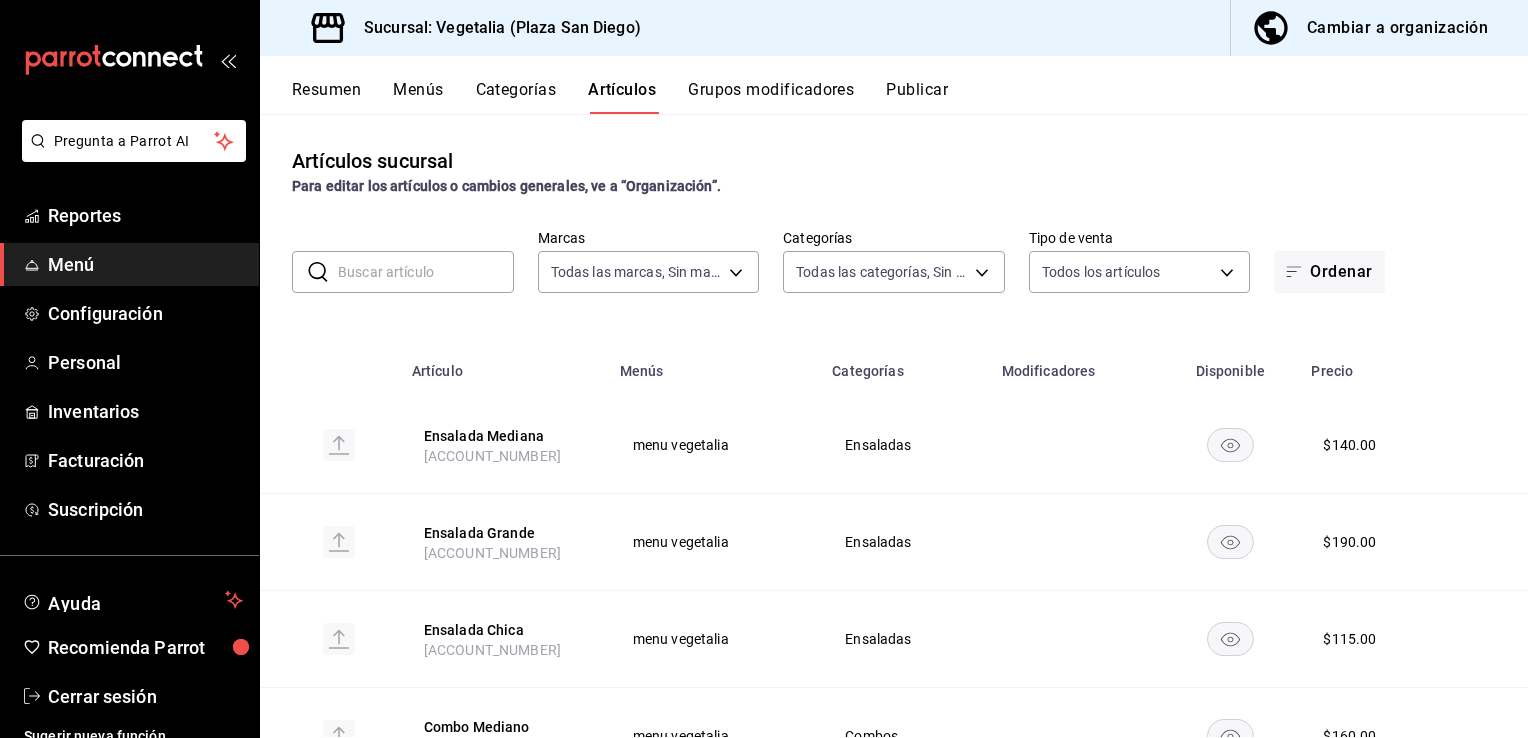 type on "[UUID]" 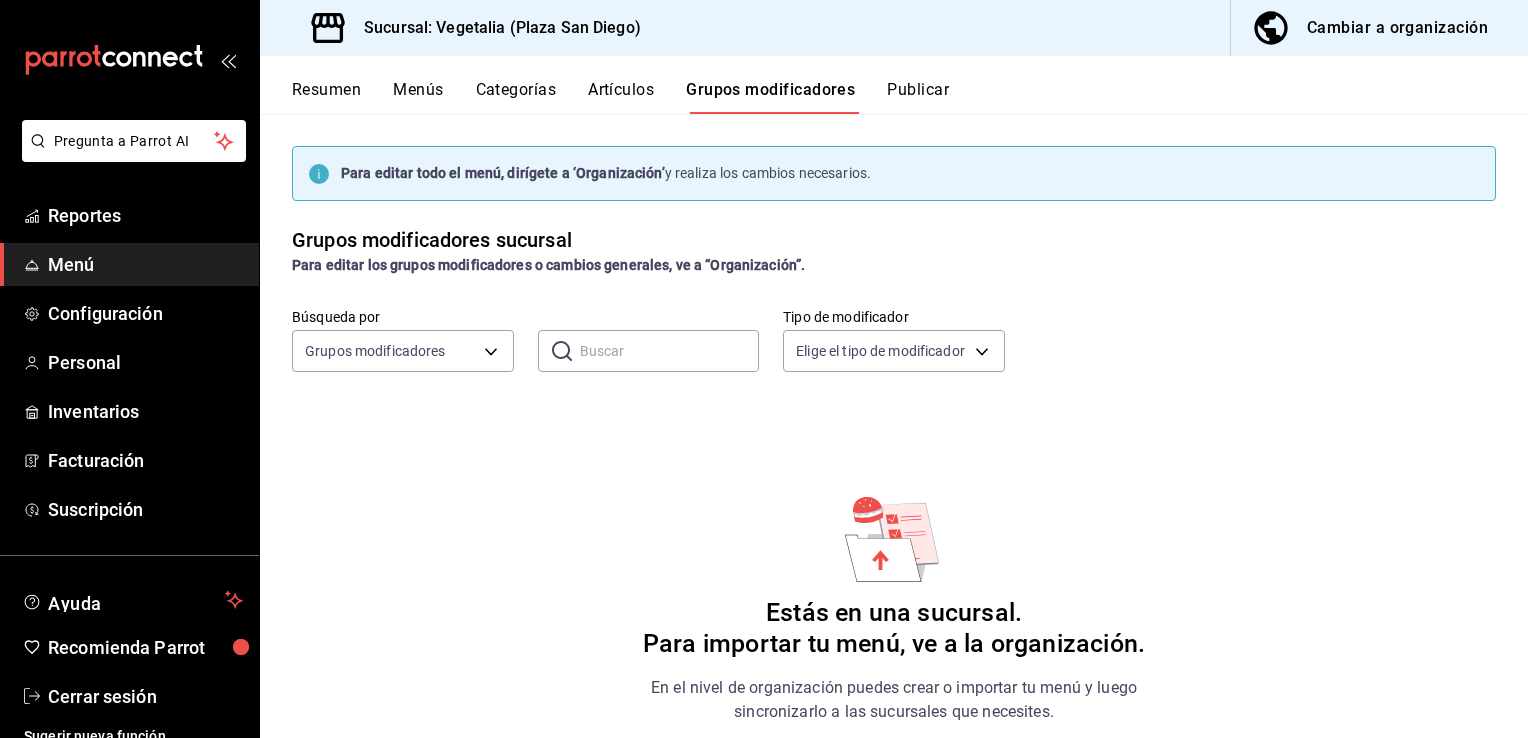 click on "Grupos modificadores" at bounding box center [770, 97] 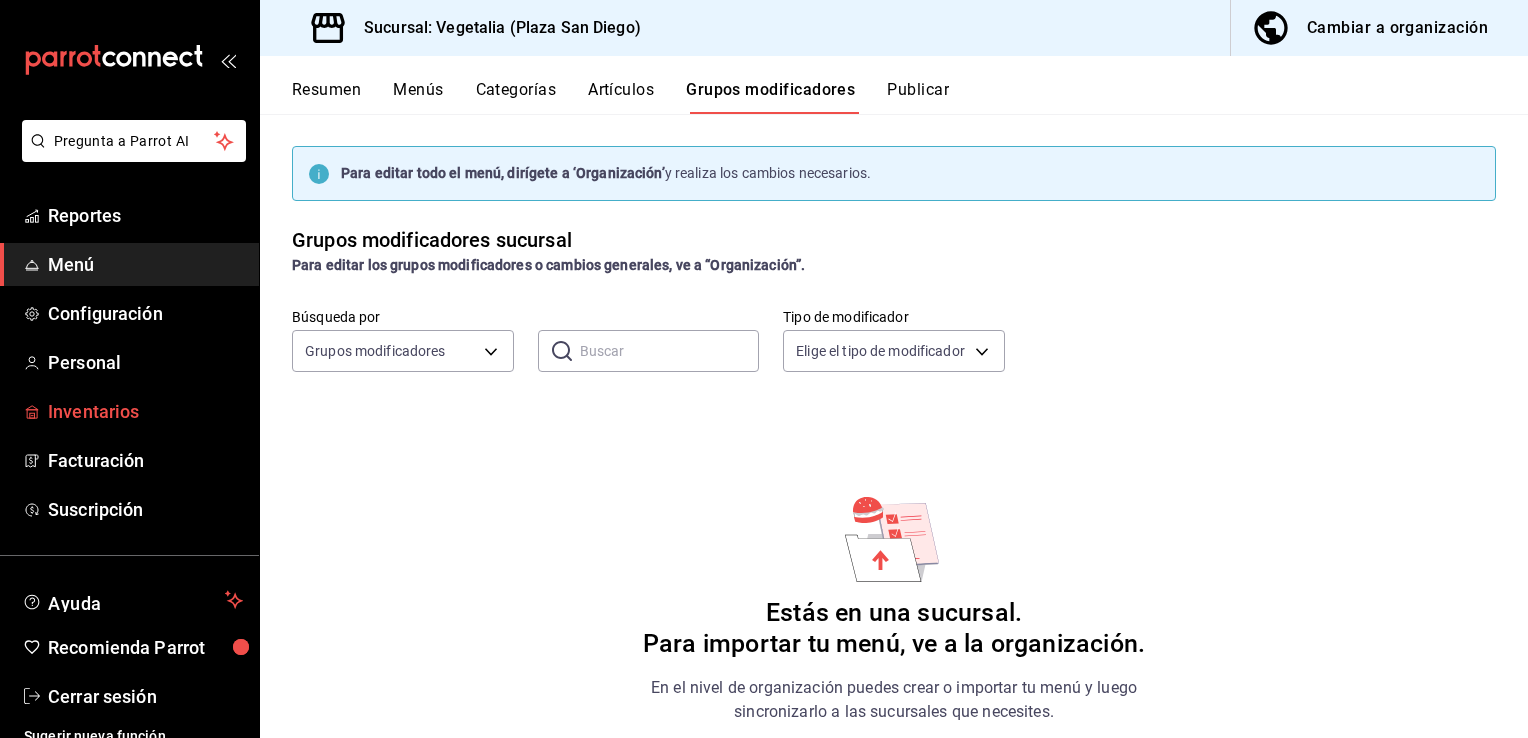 click on "Inventarios" at bounding box center [145, 411] 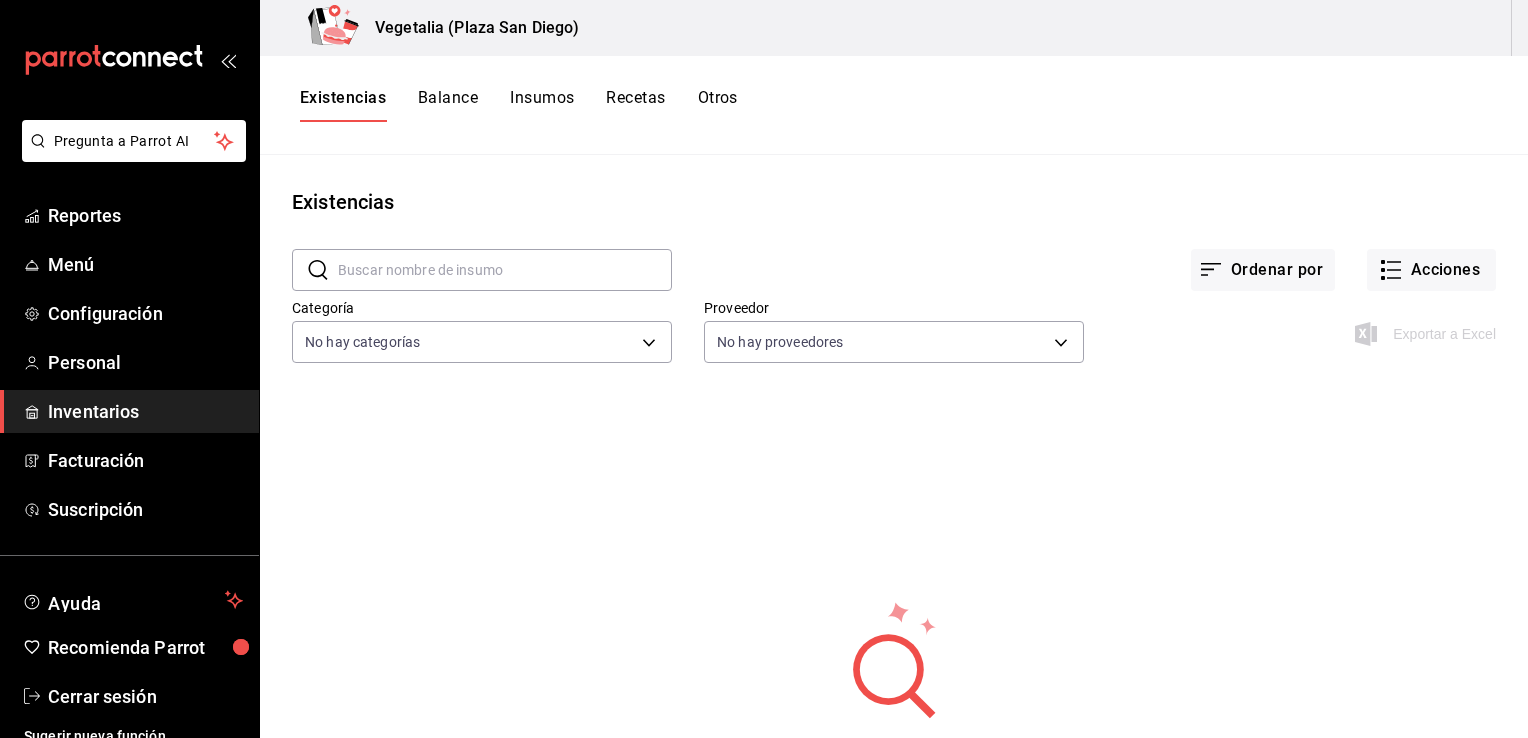 click on "Insumos" at bounding box center (542, 105) 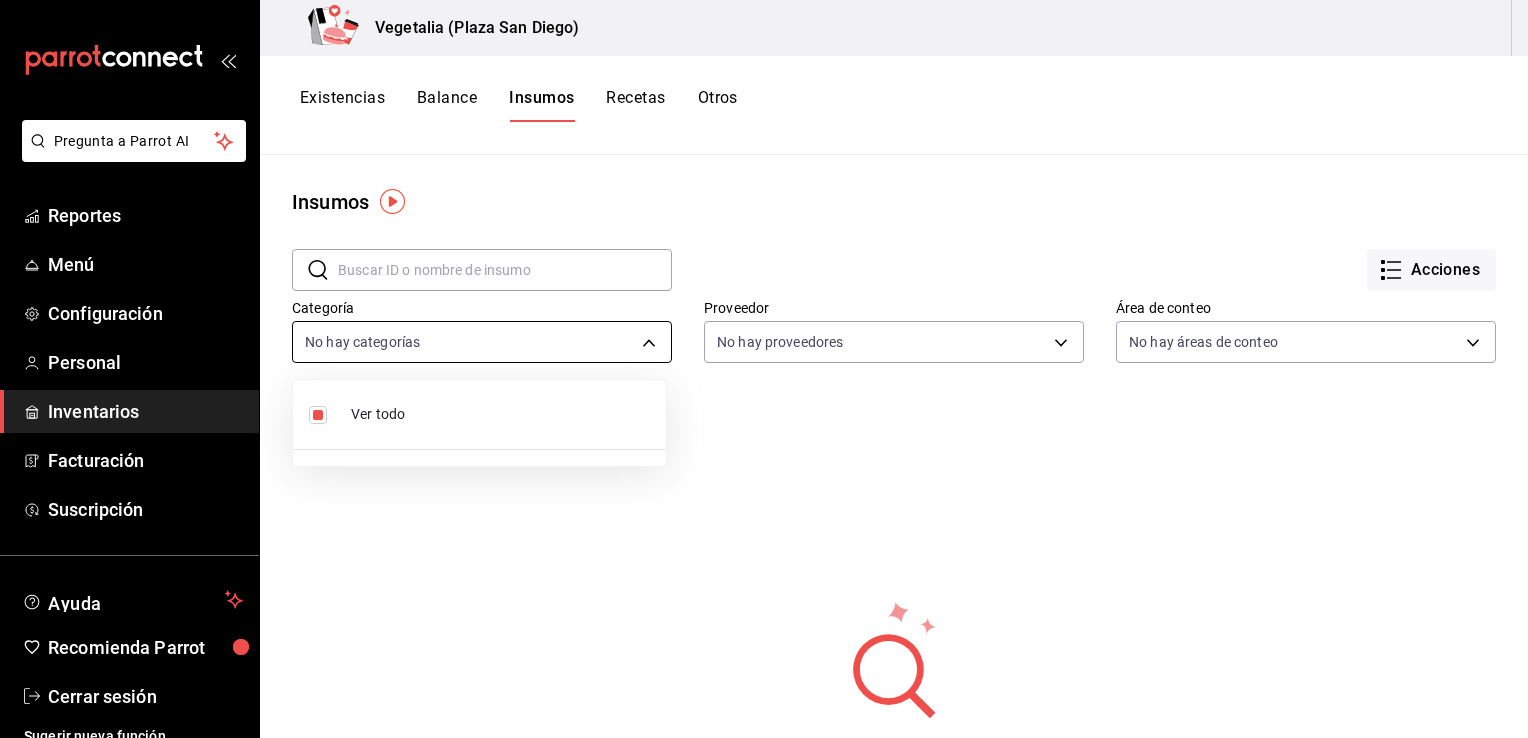 click on "Pregunta a Parrot AI Reportes   Menú   Configuración   Personal   Inventarios   Facturación   Suscripción   Ayuda Recomienda Parrot   Cerrar sesión   Sugerir nueva función   Vegetalia ([LOCATION]) Existencias Balance Insumos Recetas Otros Insumos ​ ​ Acciones Categoría No hay categorías Proveedor No hay proveedores Área de conteo No hay áreas de conteo No hay información que mostrar GANA 1 MES GRATIS EN TU SUSCRIPCIÓN AQUÍ ¿Recuerdas cómo empezó tu restaurante?
Hoy puedes ayudar a un colega a tener el mismo cambio que tú viviste.
Recomienda Parrot directamente desde tu Portal Administrador.
Es fácil y rápido.
🎁 Por cada restaurante que se una, ganas 1 mes gratis. Ver video tutorial Ir a video Ver video tutorial Ir a video Ver video tutorial Ir a video Pregunta a Parrot AI Reportes   Menú   Configuración   Personal   Inventarios   Facturación   Suscripción   Ayuda Recomienda Parrot   Cerrar sesión   Sugerir nueva función   Eliminar Importar lista de insumos  Ver todo" at bounding box center [764, 362] 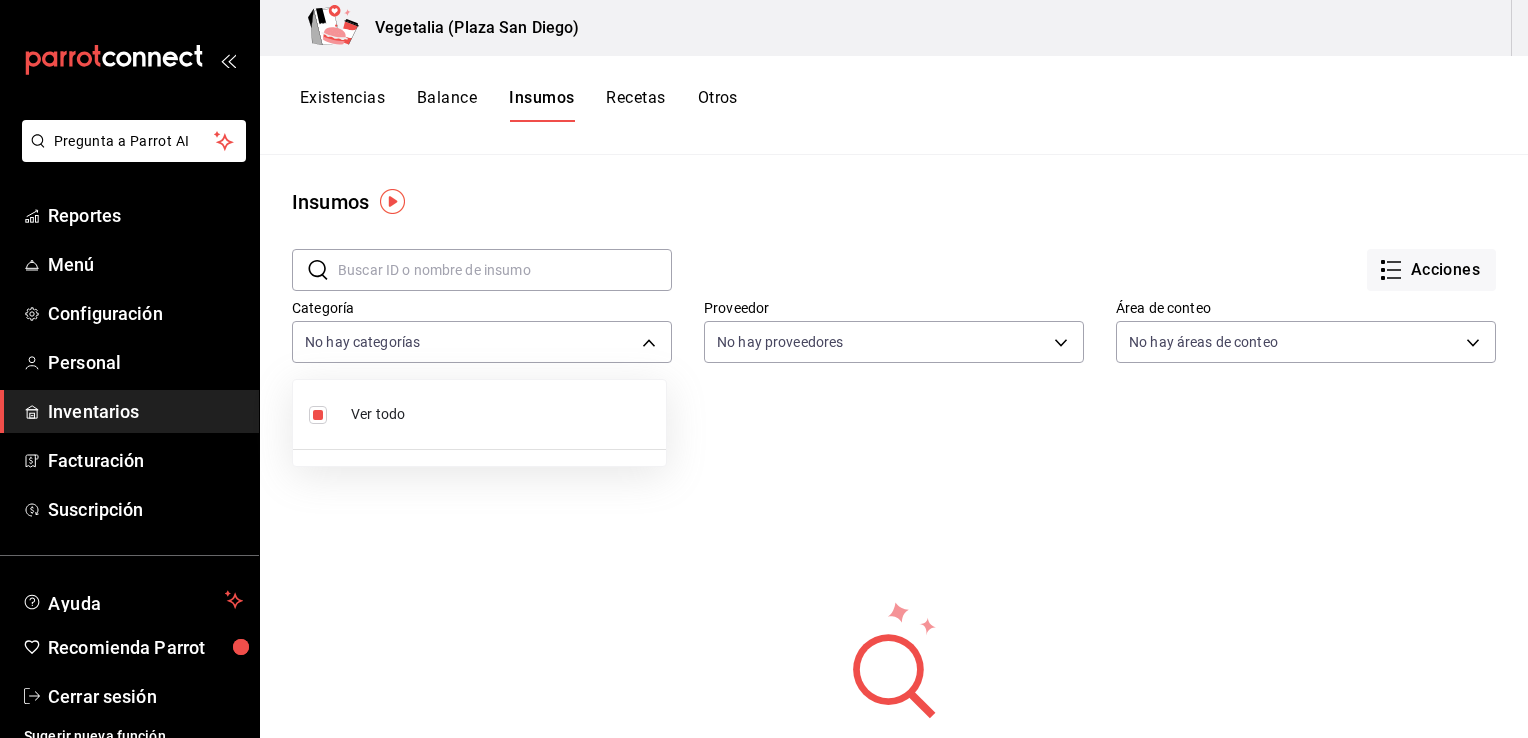 click at bounding box center [764, 369] 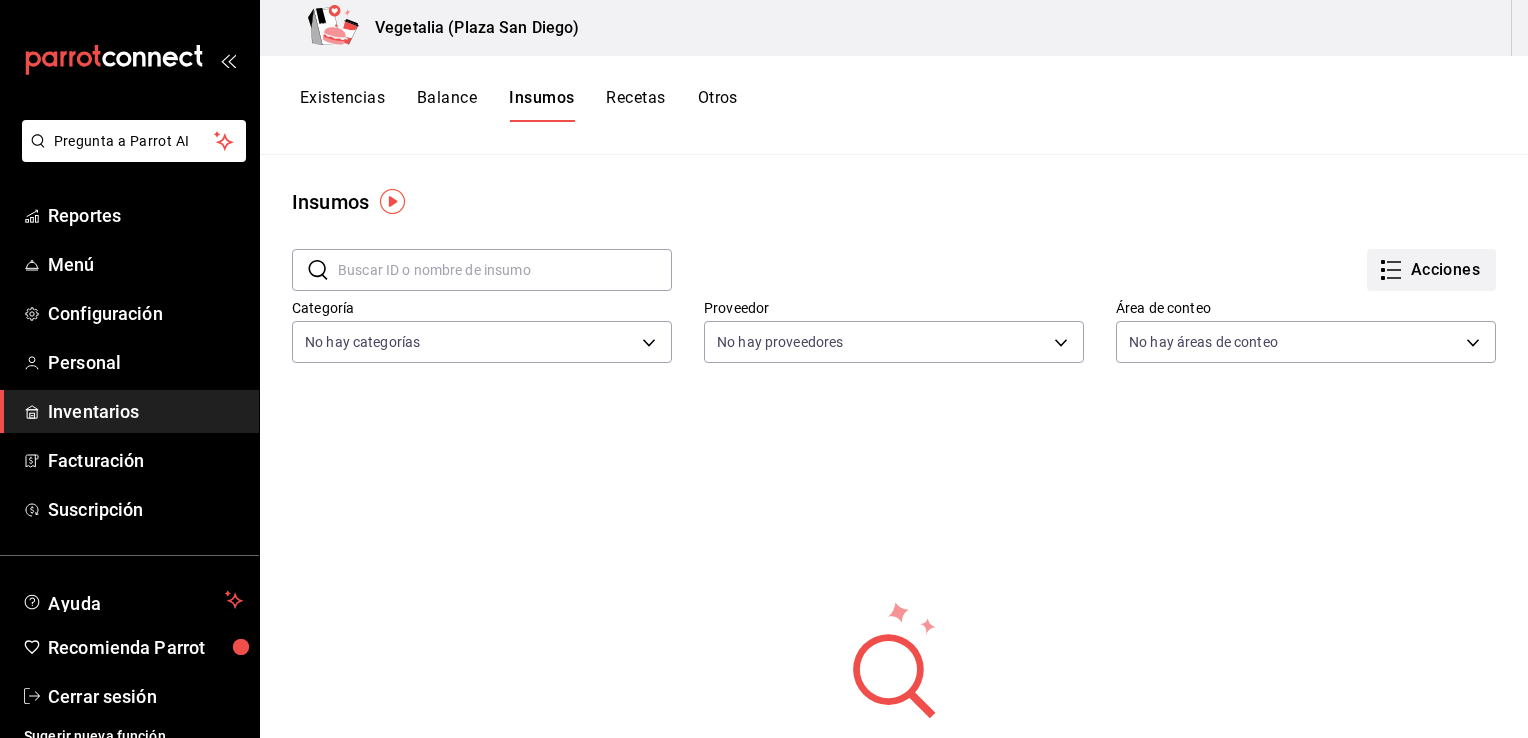 click on "Acciones" at bounding box center [1431, 270] 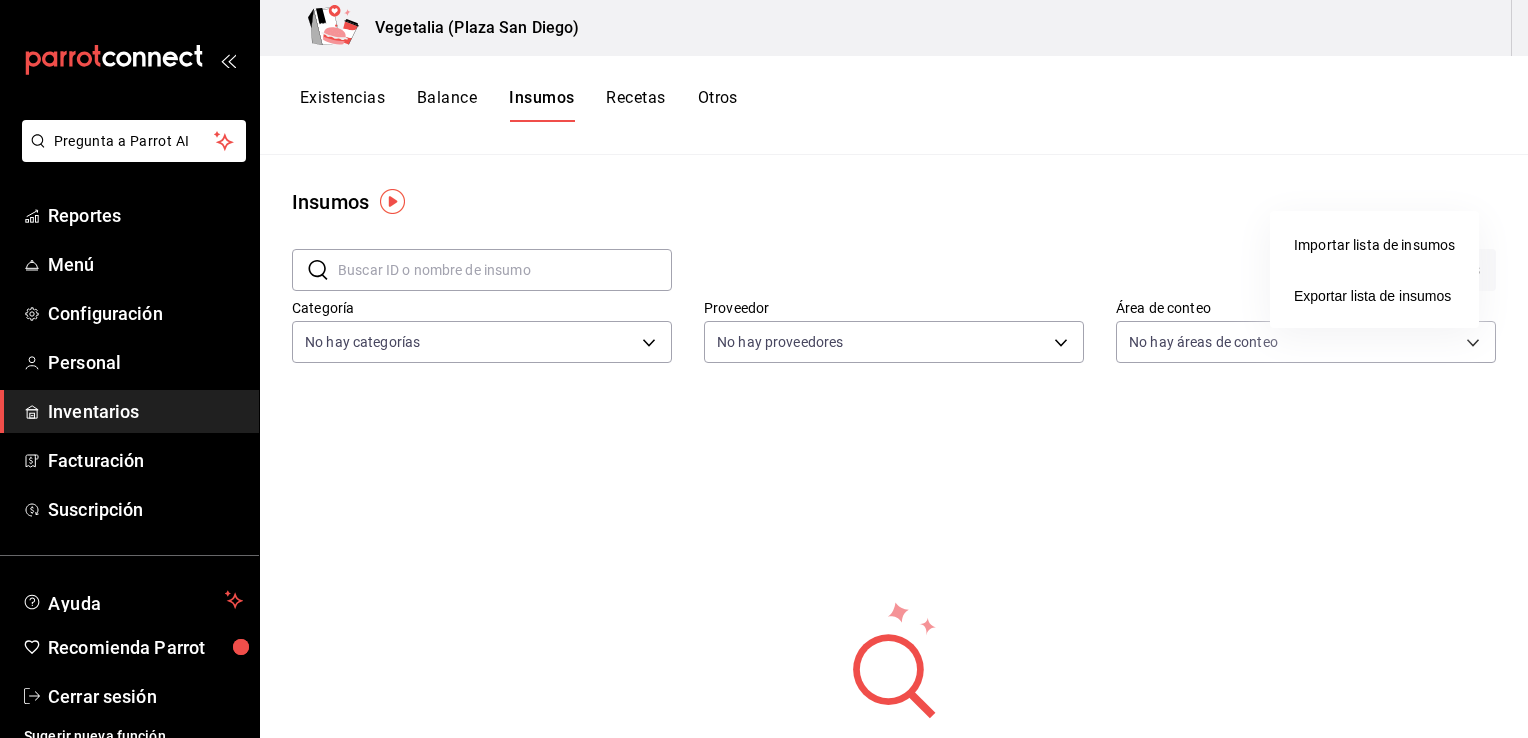 click on "Importar lista de insumos" at bounding box center (1374, 245) 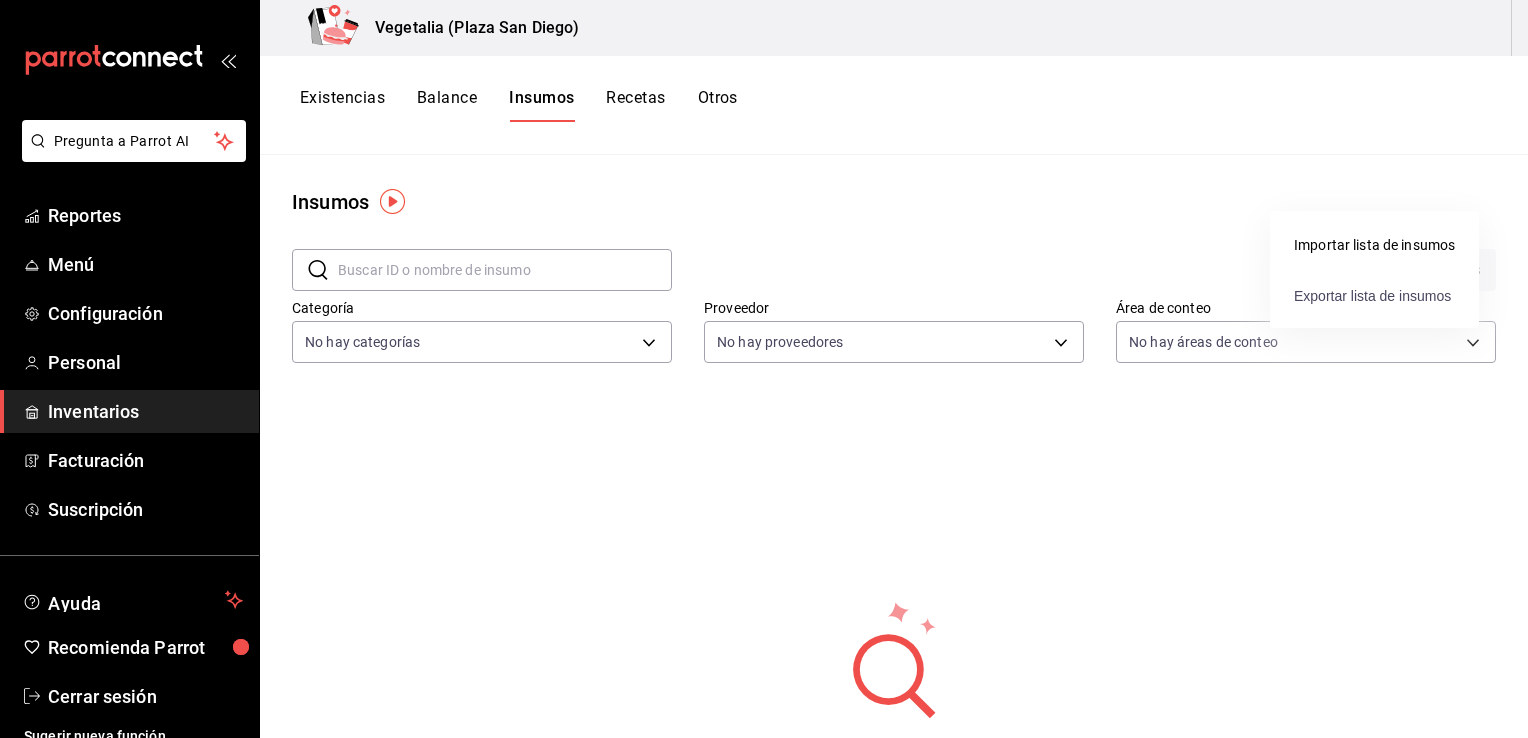 click on "Exportar lista de insumos" at bounding box center (1372, 296) 